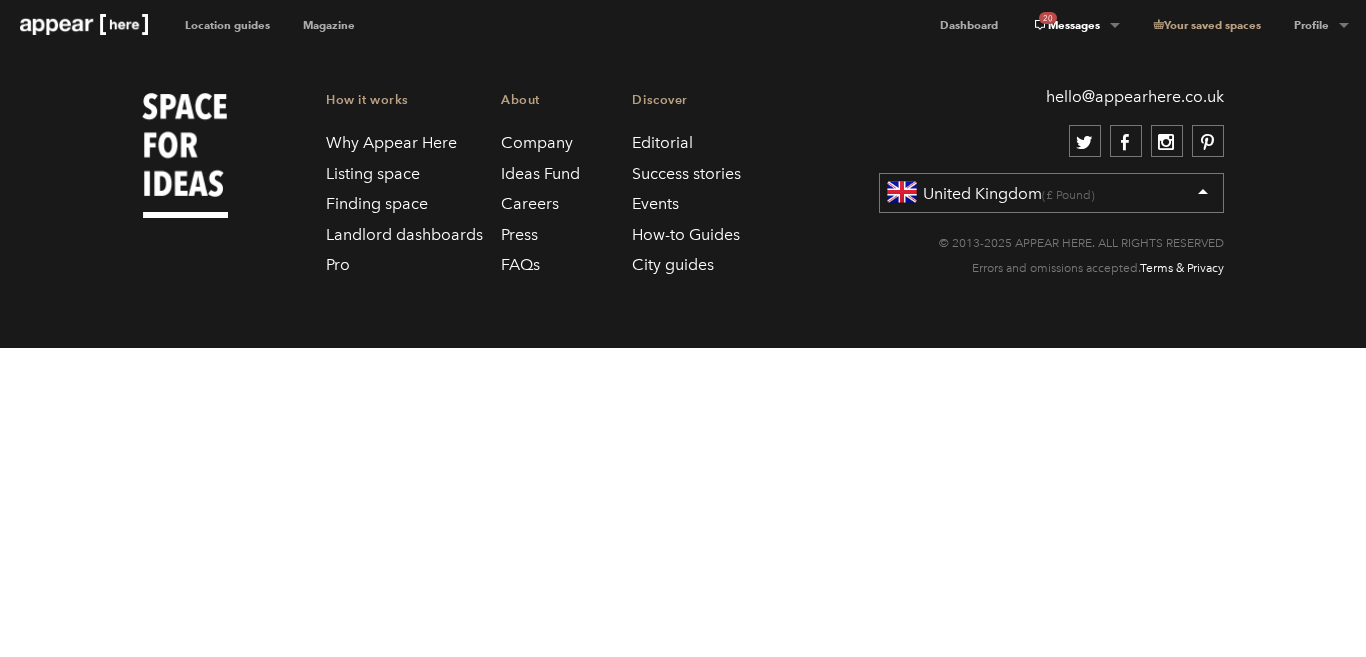 scroll, scrollTop: 0, scrollLeft: 0, axis: both 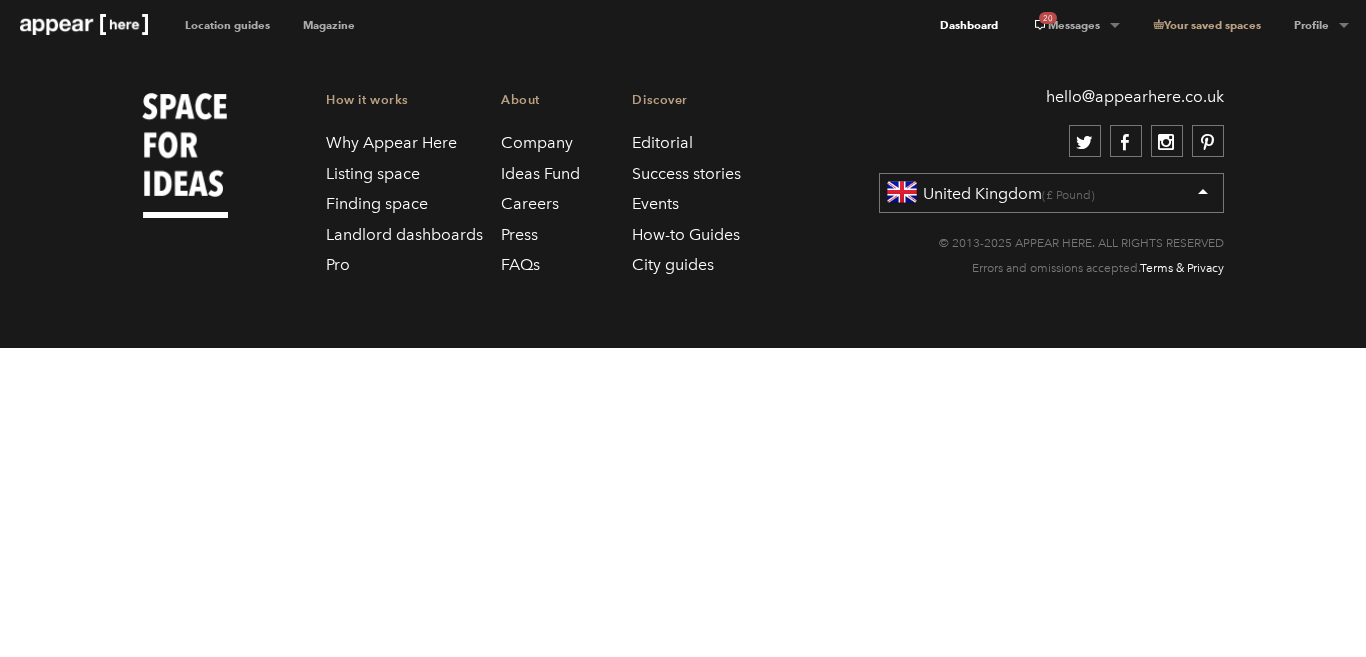 click on "Dashboard" at bounding box center [969, 25] 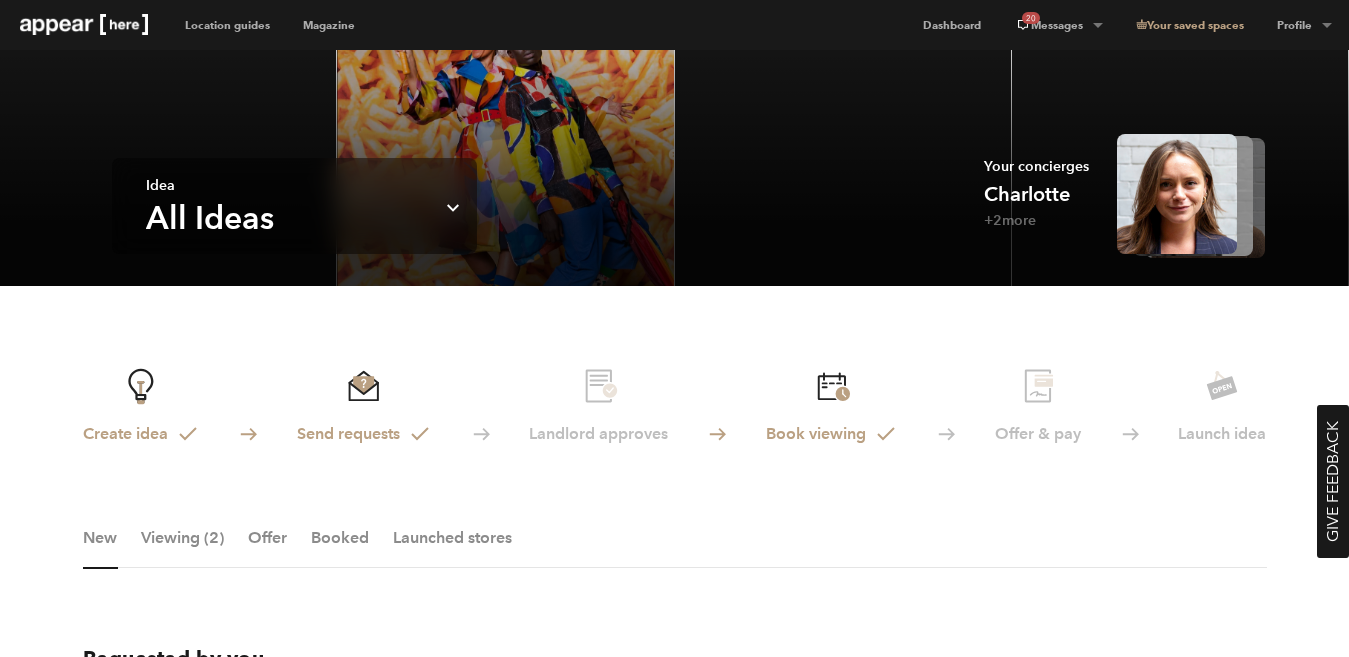 scroll, scrollTop: 55, scrollLeft: 0, axis: vertical 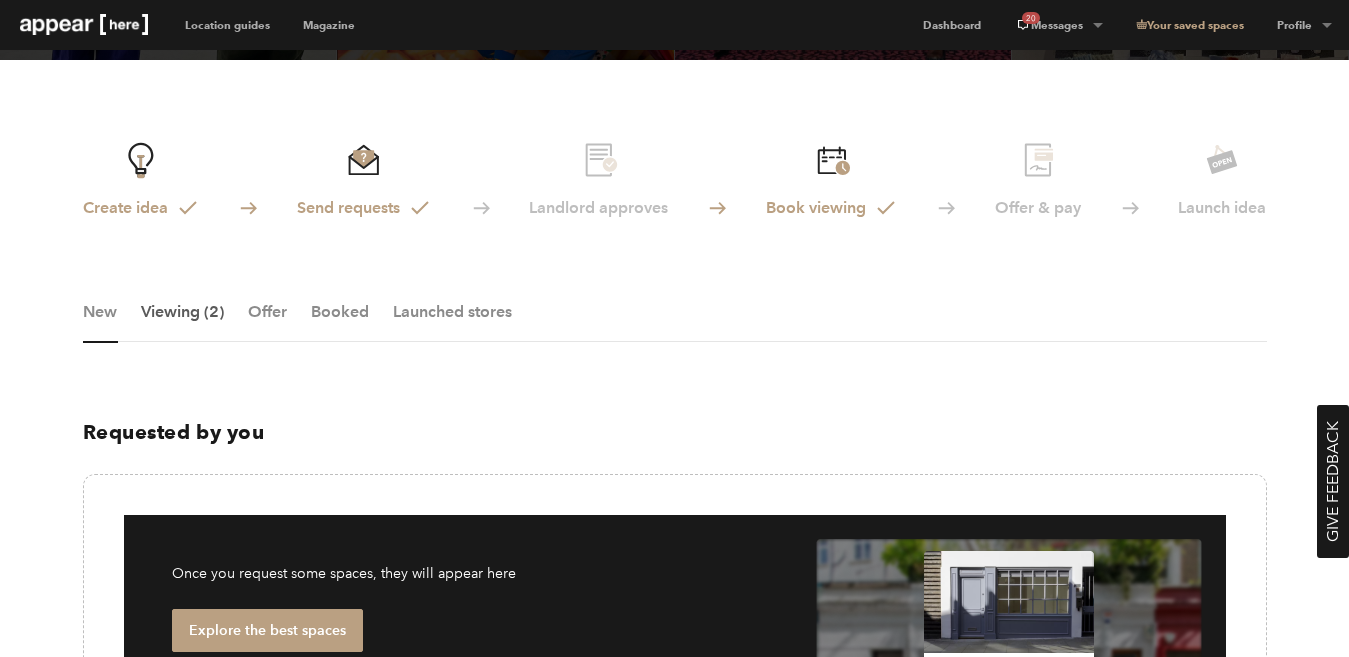 click on "Viewing   (2)" at bounding box center (182, 322) 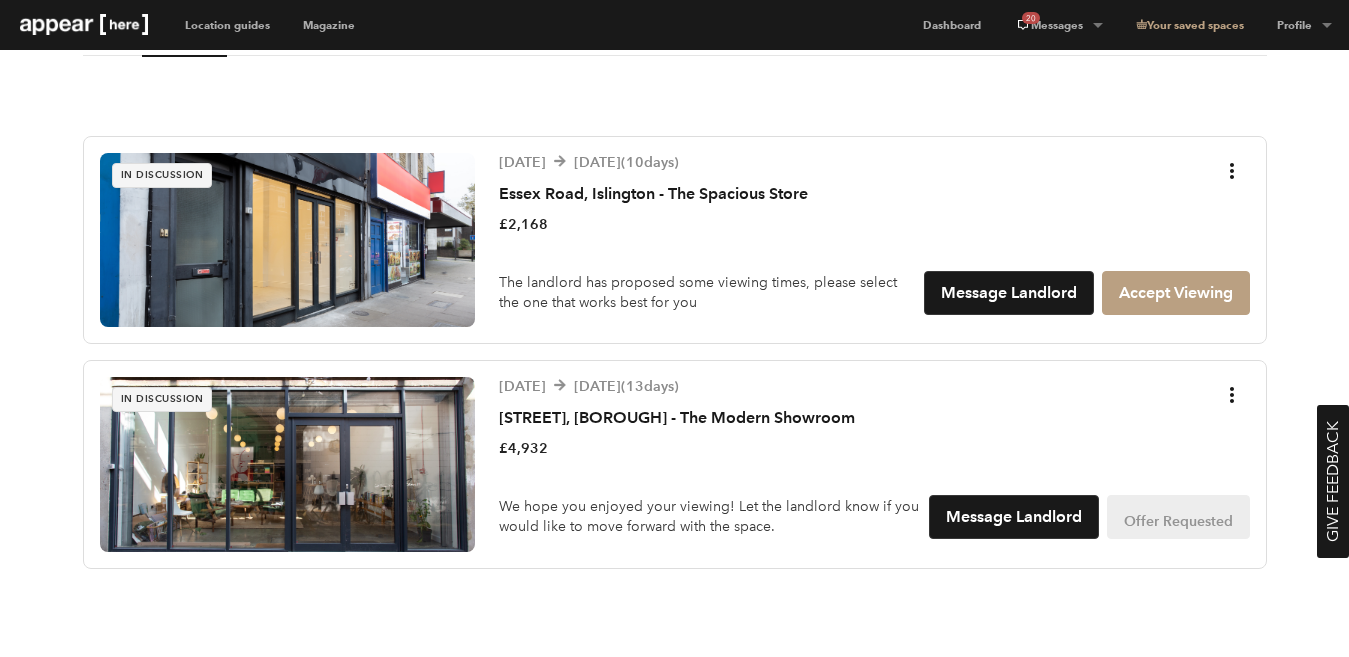 scroll, scrollTop: 576, scrollLeft: 0, axis: vertical 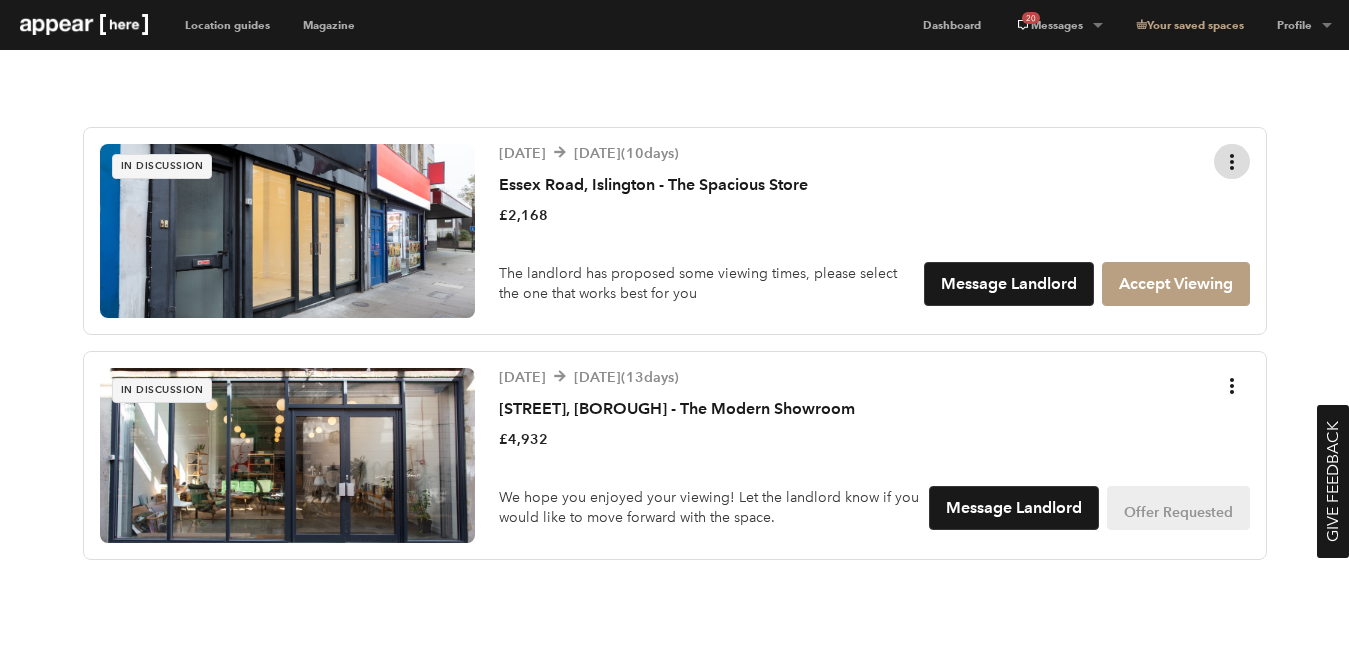 click at bounding box center (1232, 162) 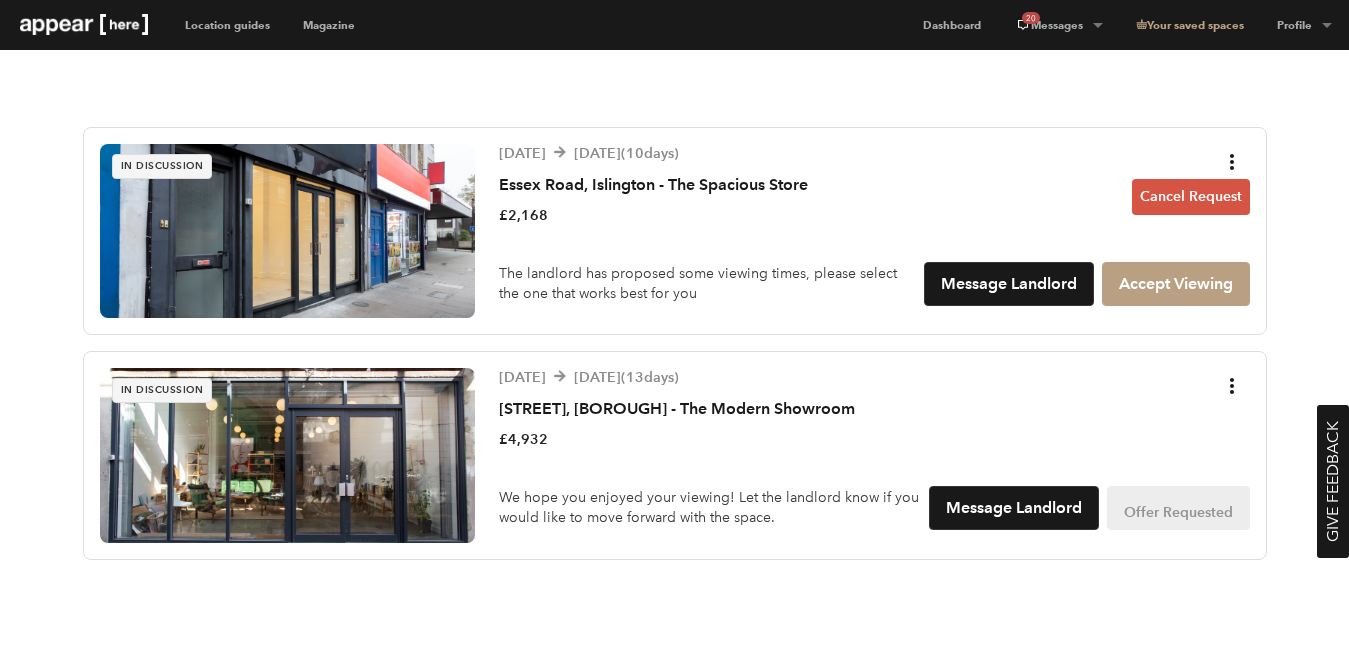 click on "8 October '25
17 October '25  ( 10  days) Essex Road, Islington - The Spacious Store £2,168
Cancel Request" at bounding box center [874, 189] 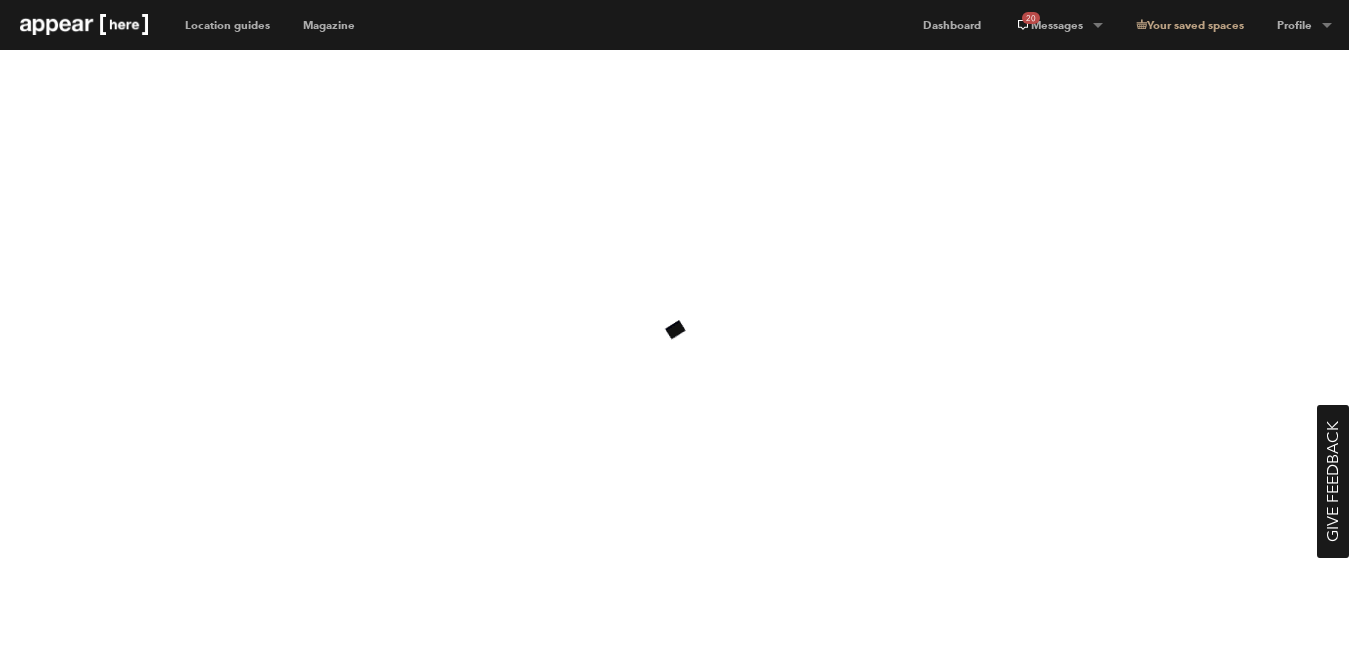 scroll, scrollTop: 0, scrollLeft: 0, axis: both 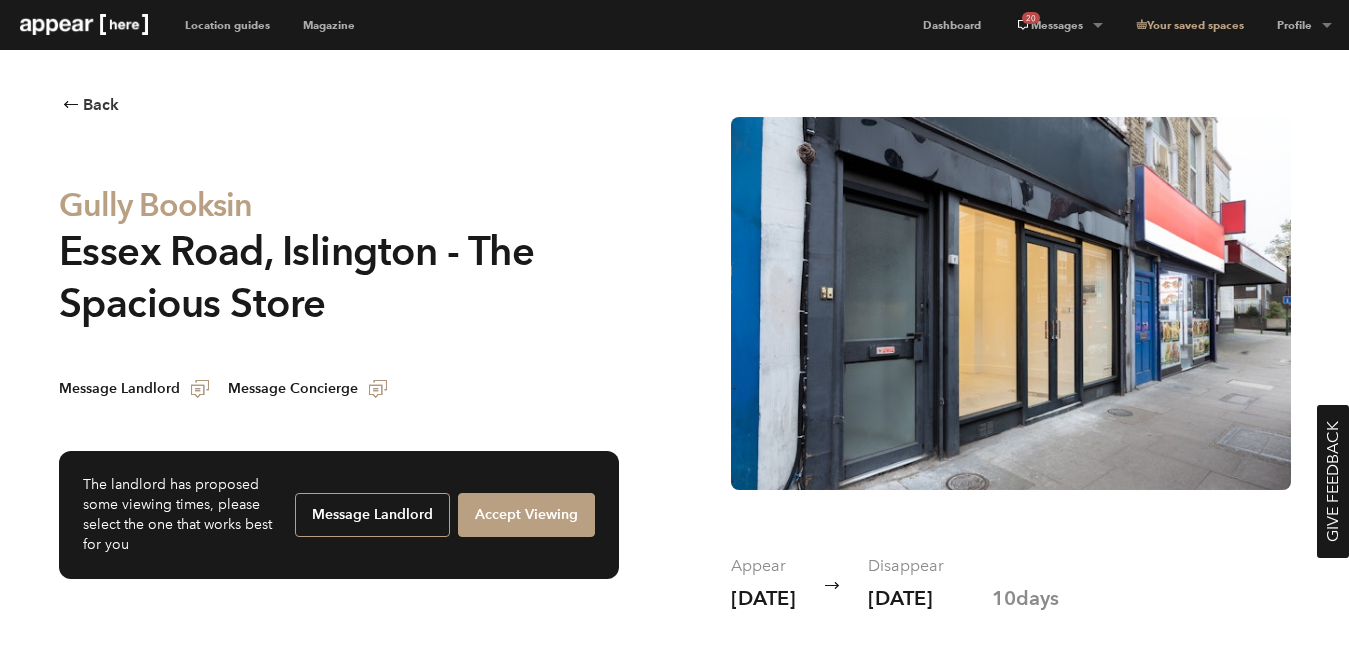 click on "Message Landlord" at bounding box center [372, 515] 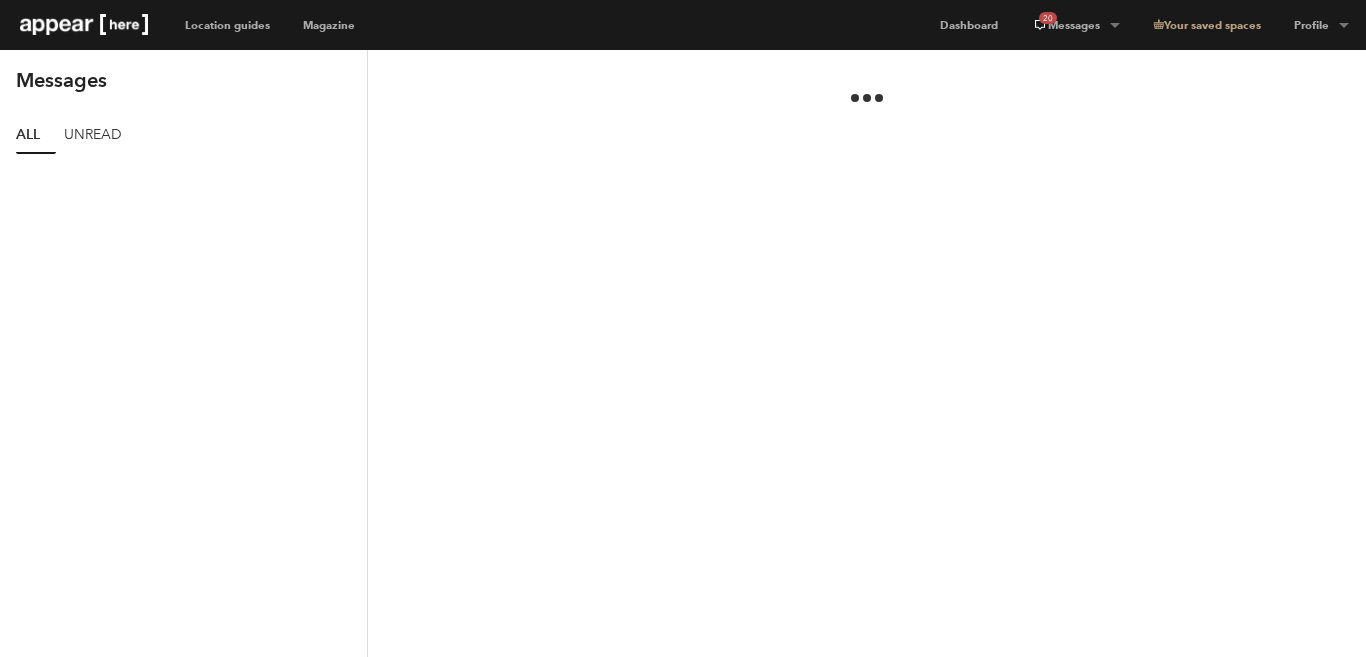 scroll, scrollTop: 0, scrollLeft: 0, axis: both 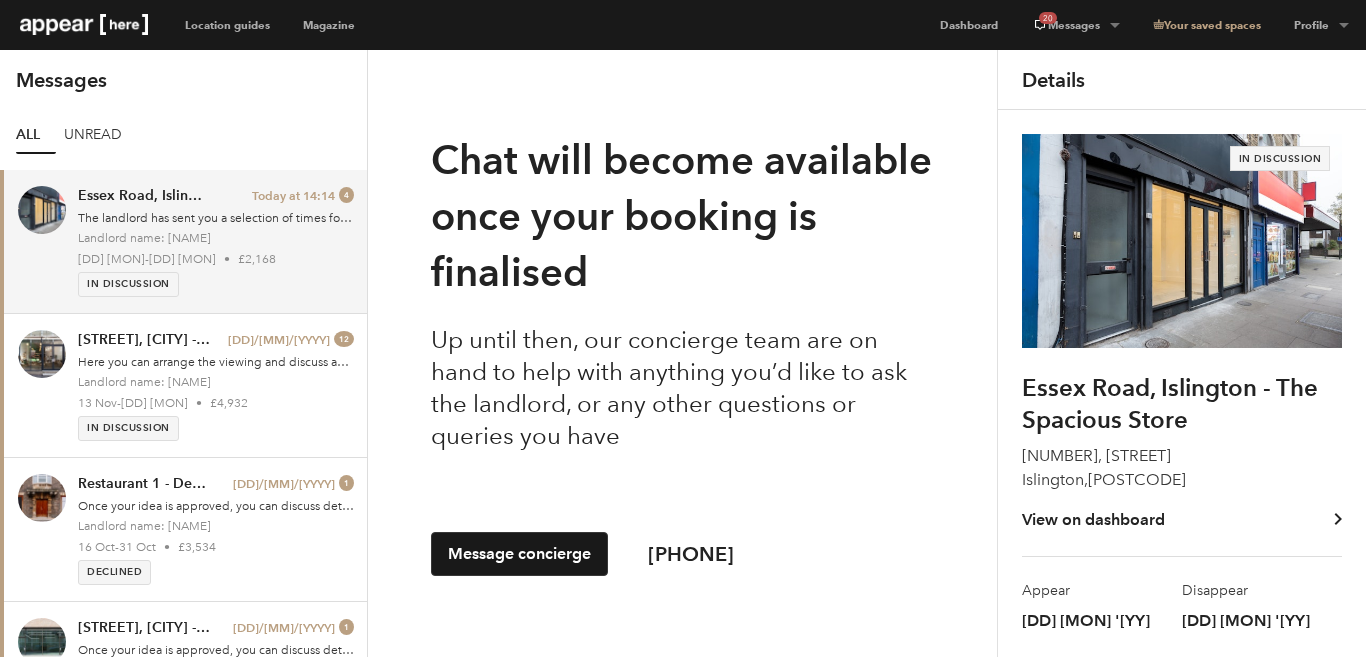 click on "Essex Road, Islington - The Spacious Store" at bounding box center (144, 196) 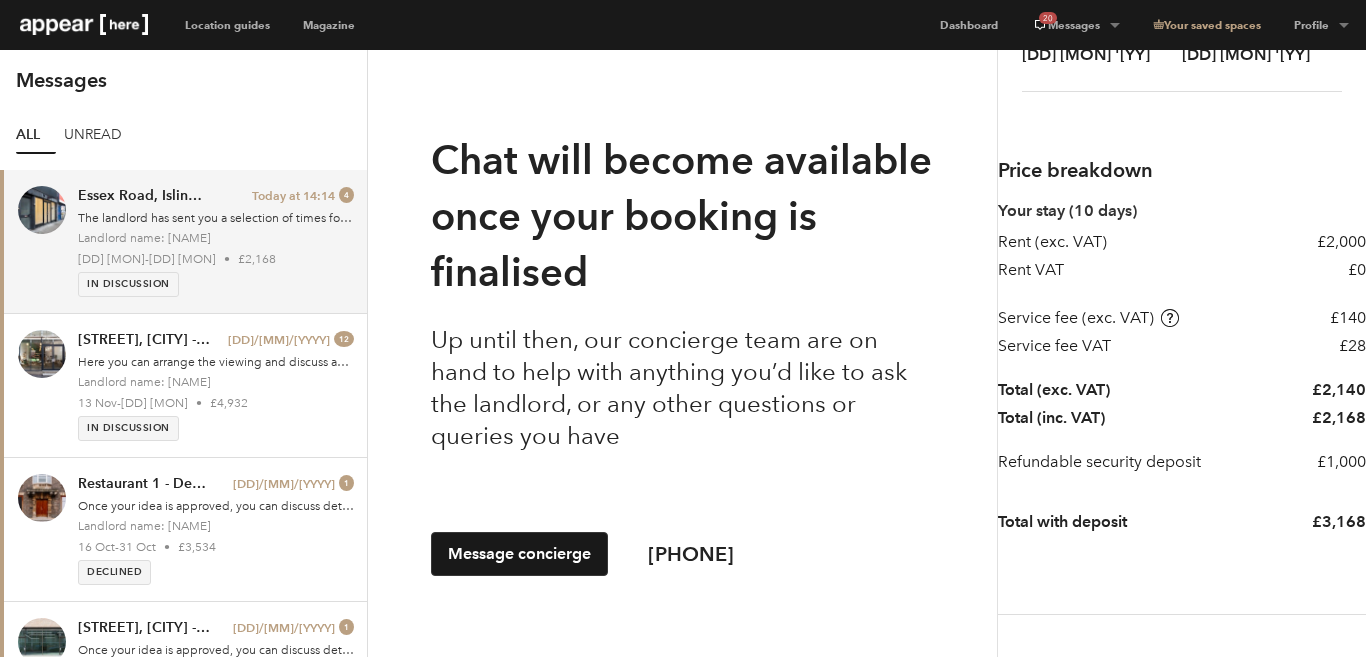 scroll, scrollTop: 0, scrollLeft: 0, axis: both 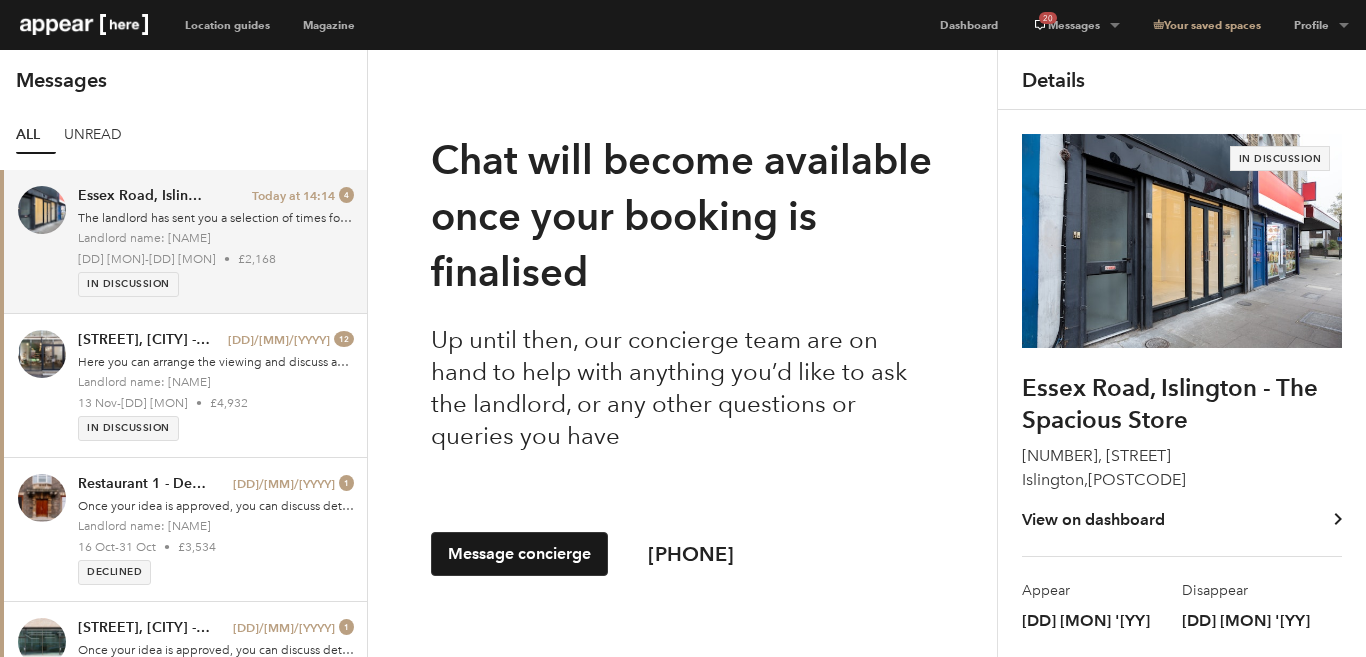 click on "In discussion" at bounding box center (1280, 158) 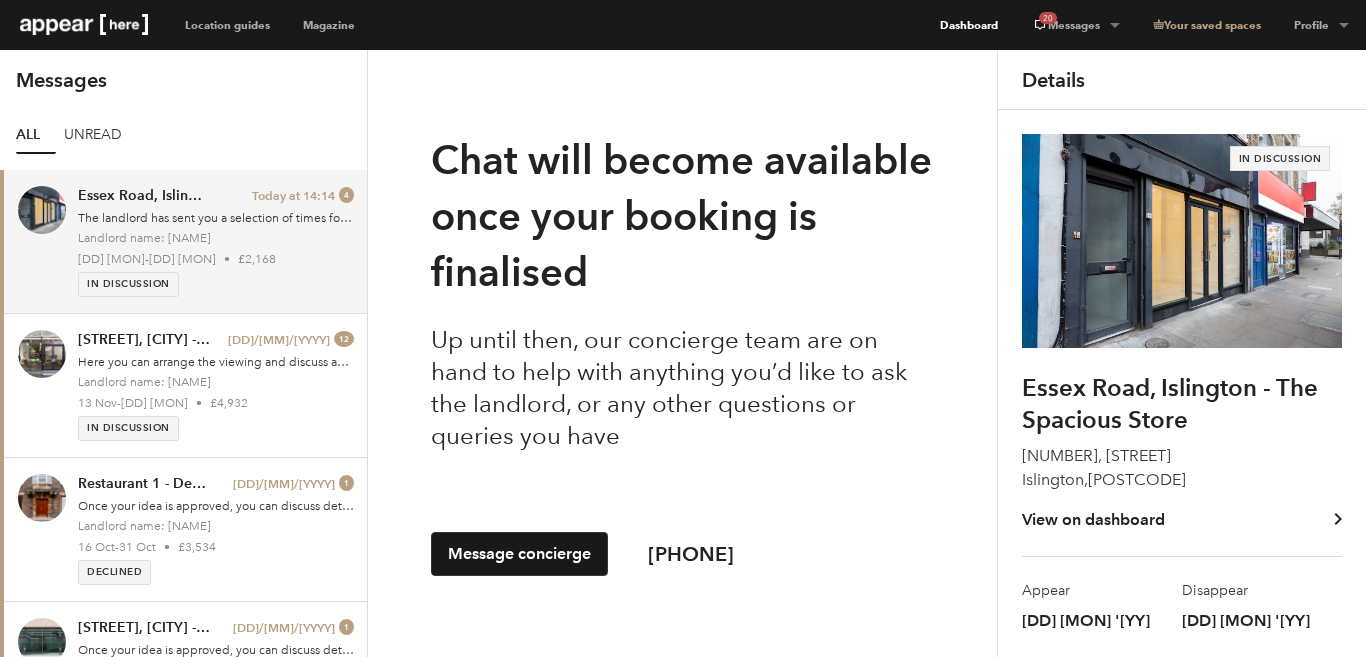 click on "Dashboard" at bounding box center [969, 25] 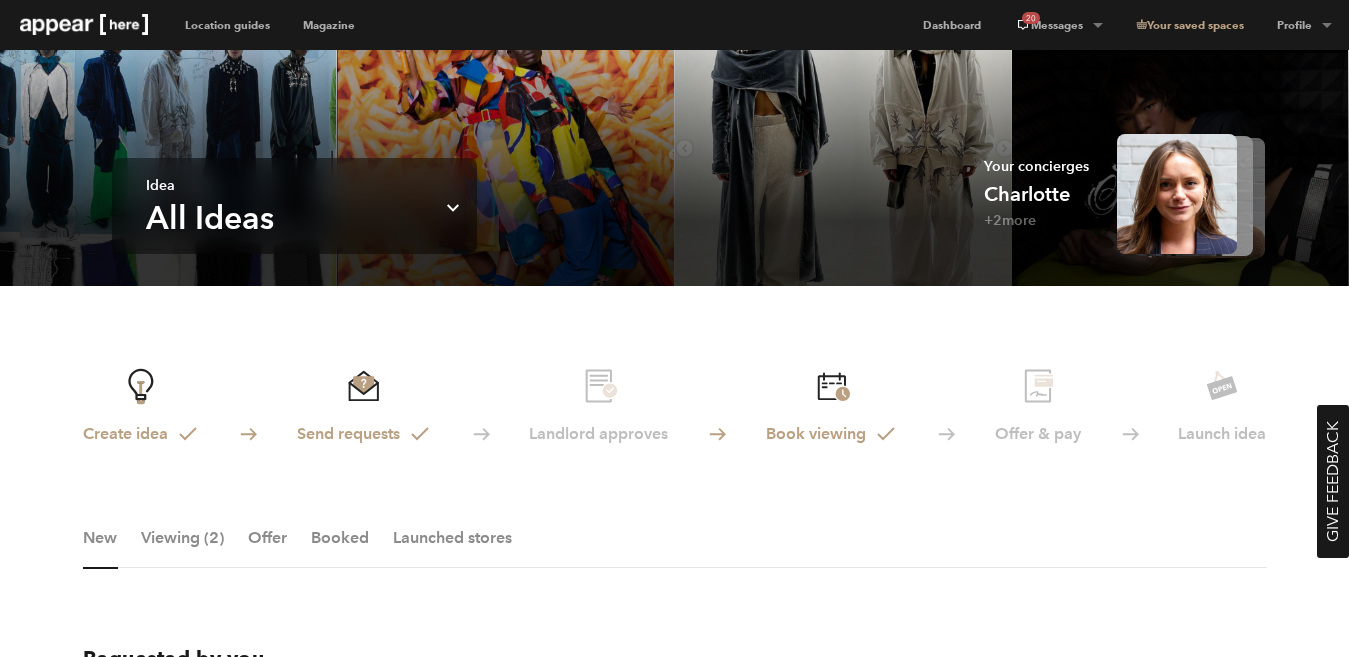 scroll, scrollTop: 55, scrollLeft: 0, axis: vertical 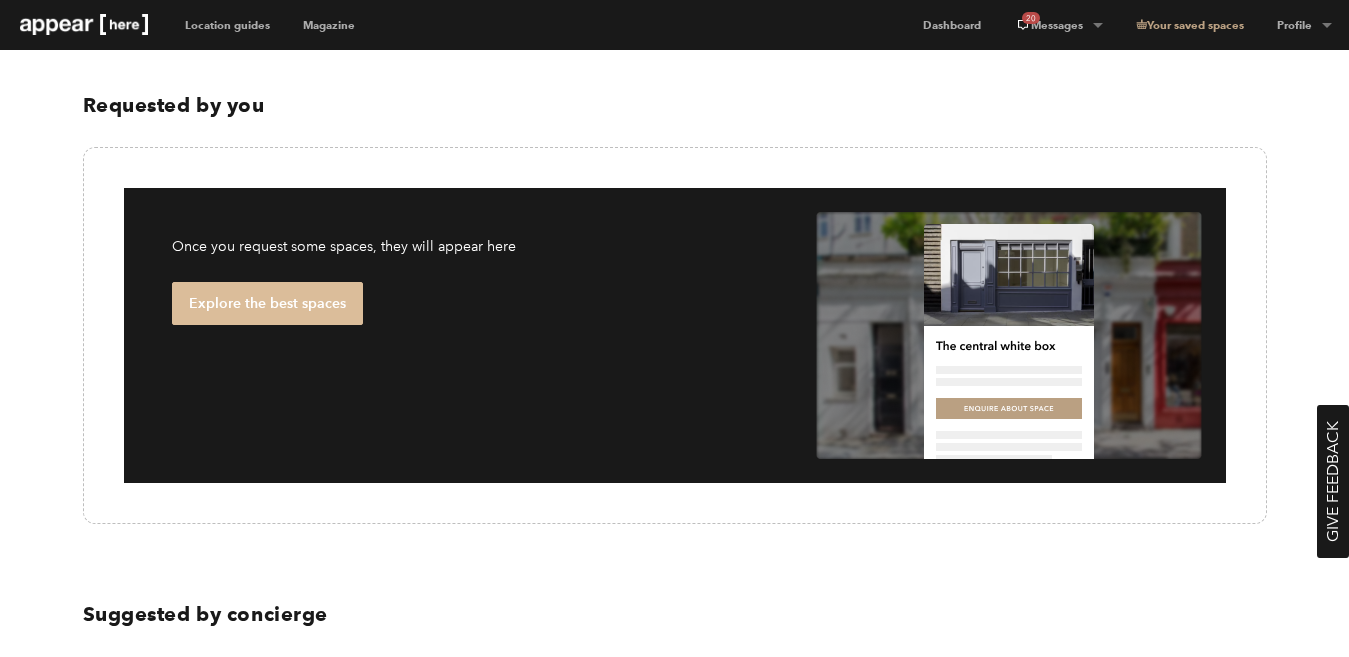 click on "Explore the best spaces" at bounding box center [267, 303] 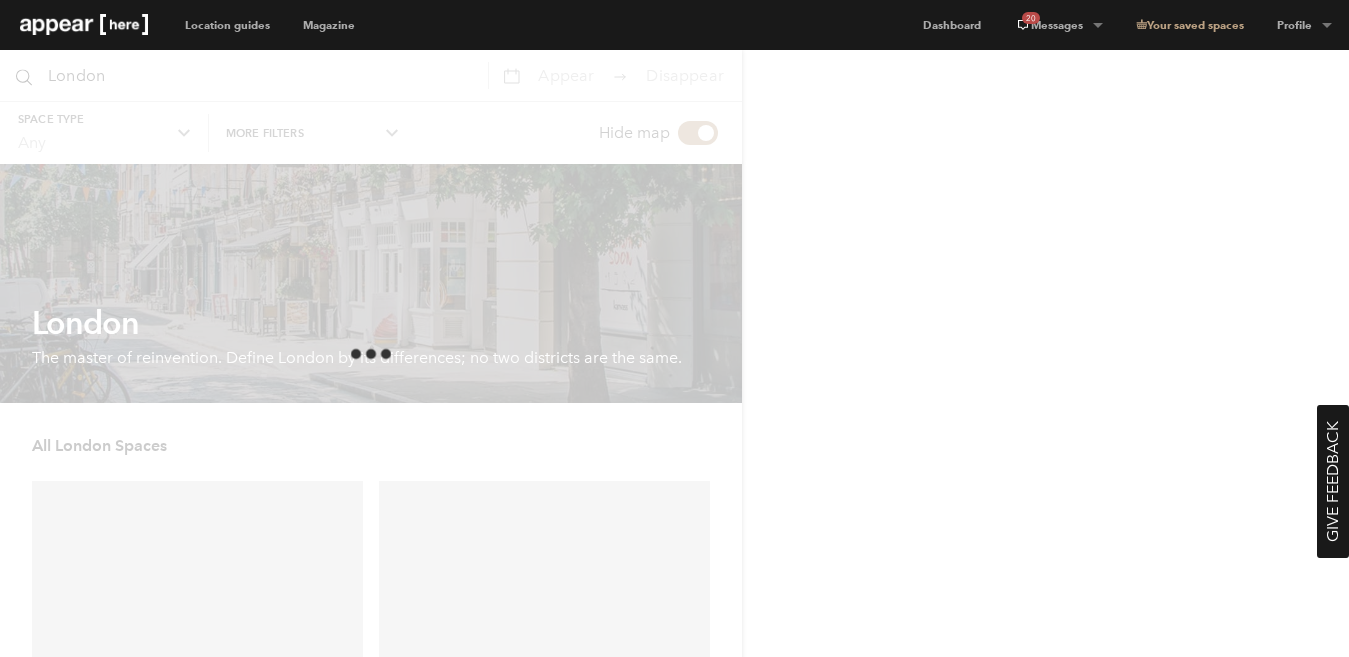 scroll, scrollTop: 0, scrollLeft: 0, axis: both 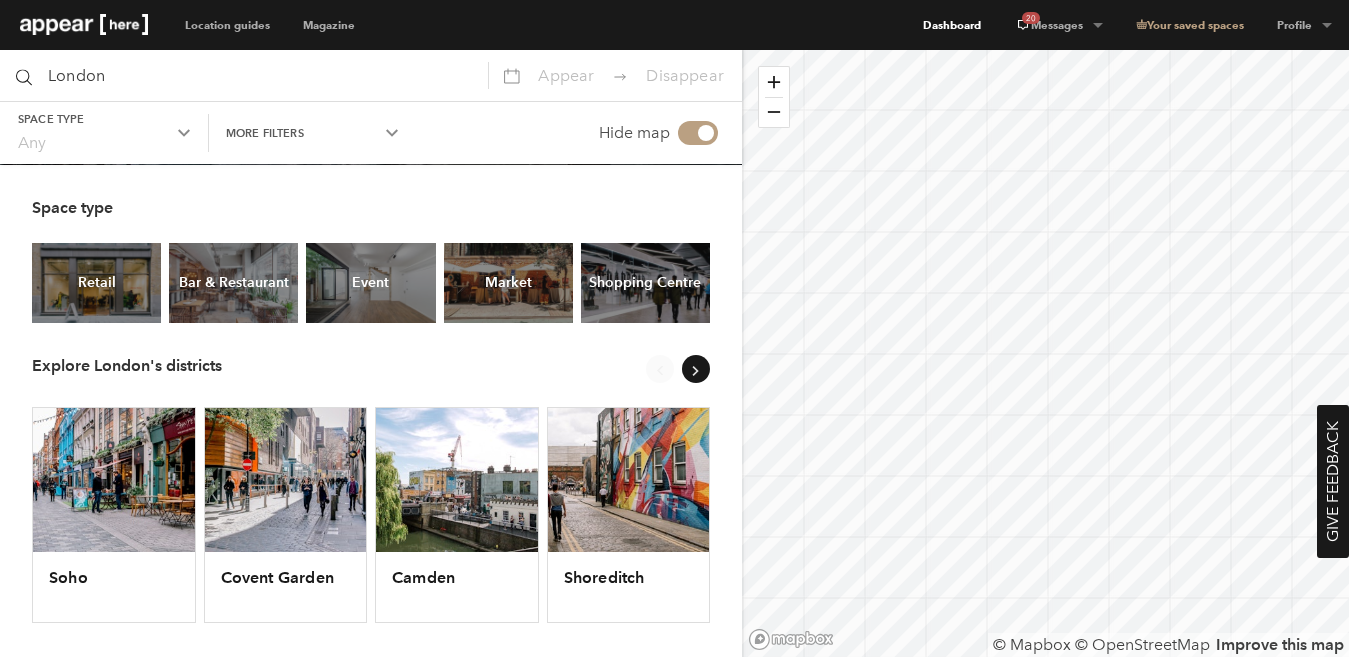 click on "Dashboard" at bounding box center (952, 25) 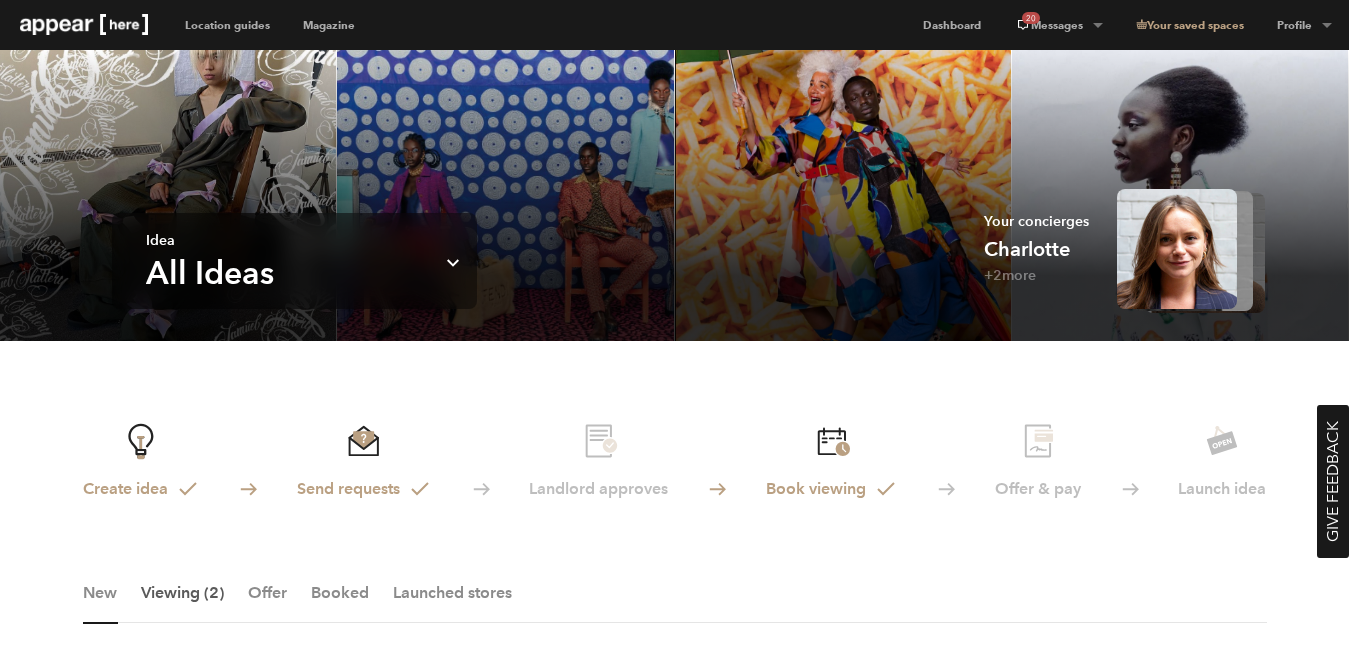 click on "Viewing   (2)" at bounding box center (182, 603) 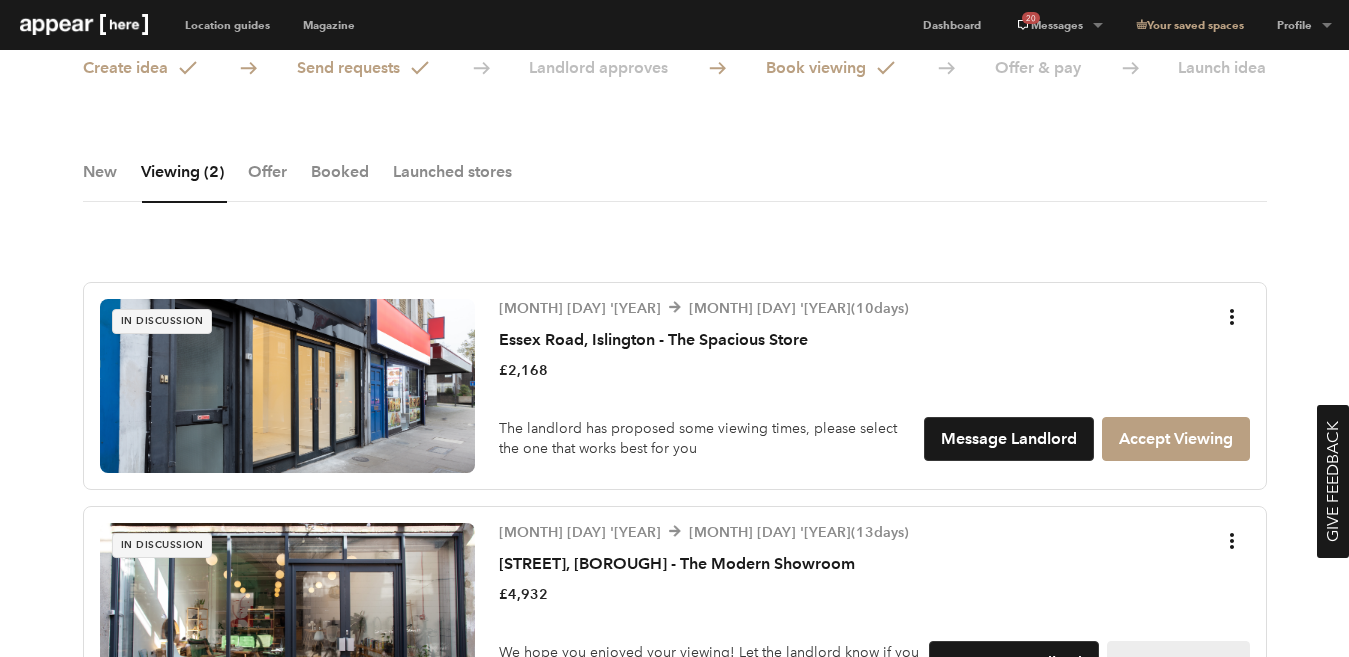 scroll, scrollTop: 421, scrollLeft: 0, axis: vertical 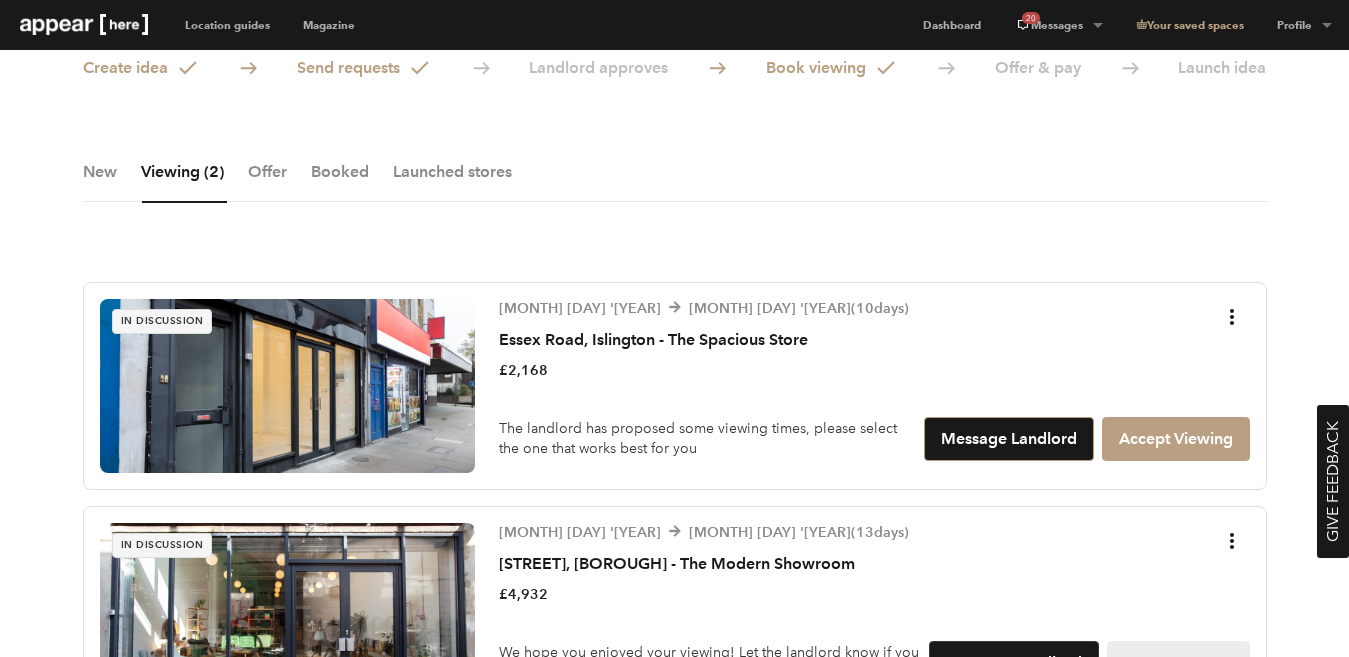click on "Message Landlord" at bounding box center [1009, 439] 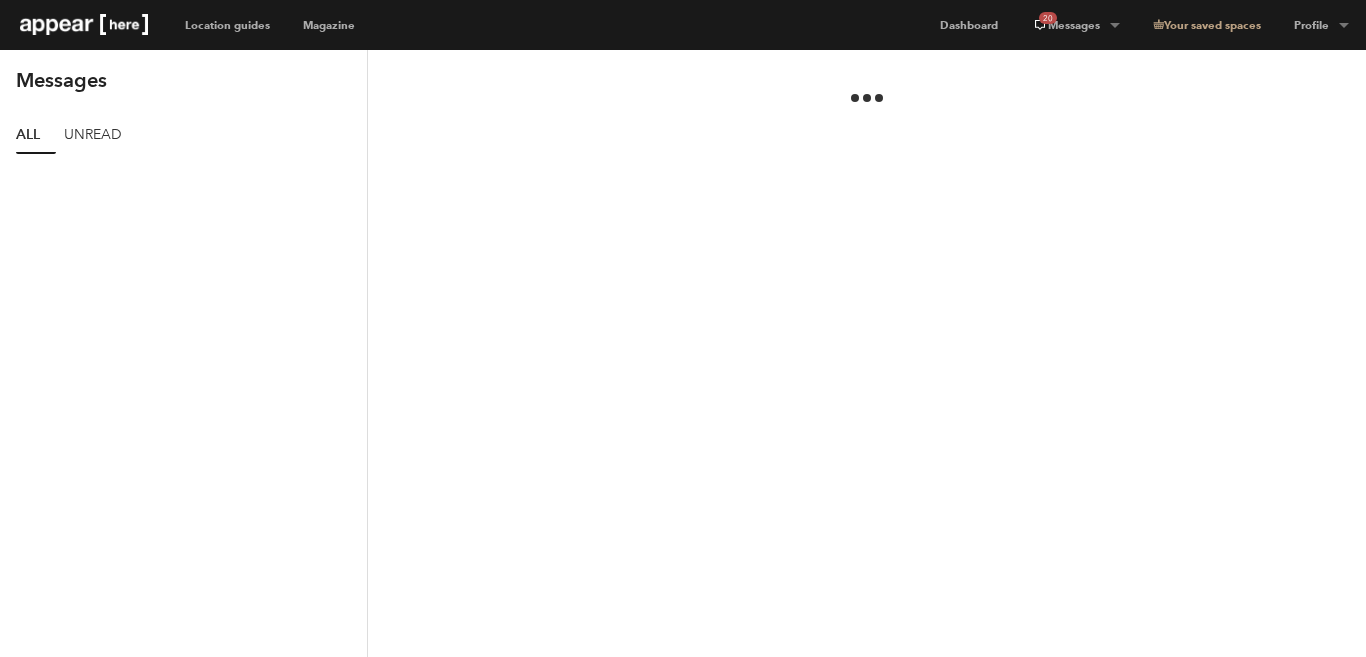 scroll, scrollTop: 0, scrollLeft: 0, axis: both 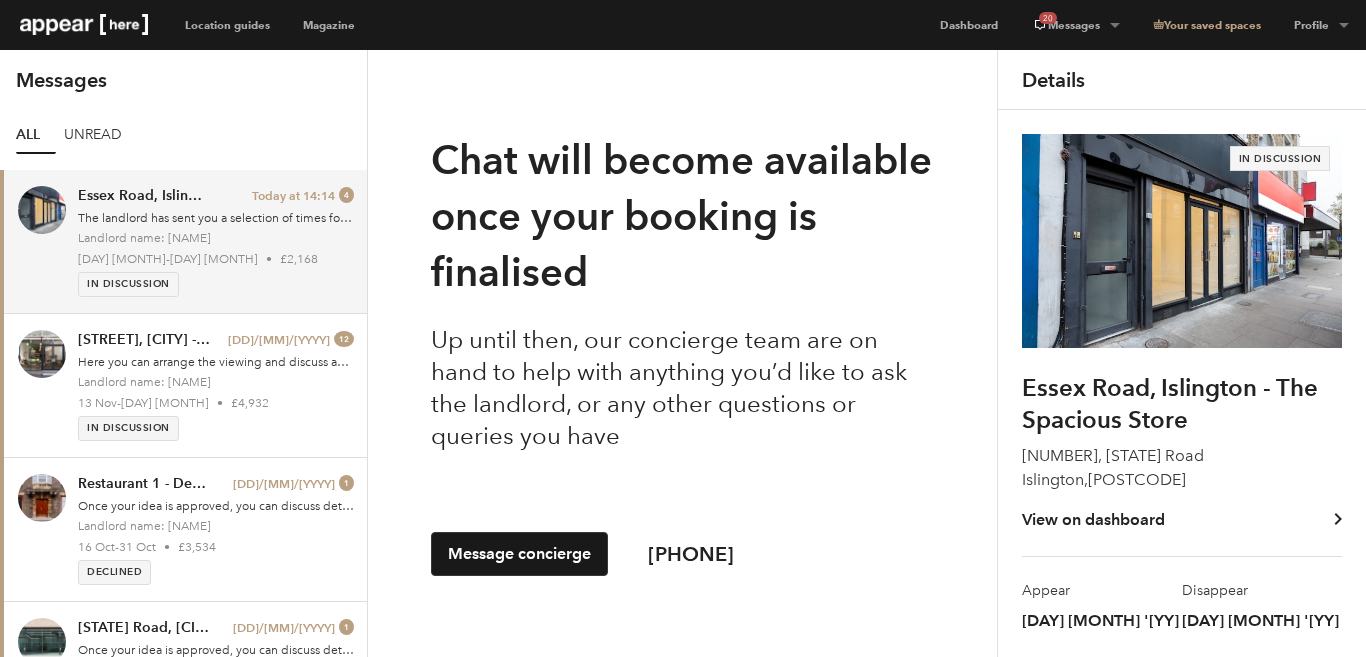 click on "The landlord has sent you a selection of times for the viewing, please select one." at bounding box center [216, 218] 